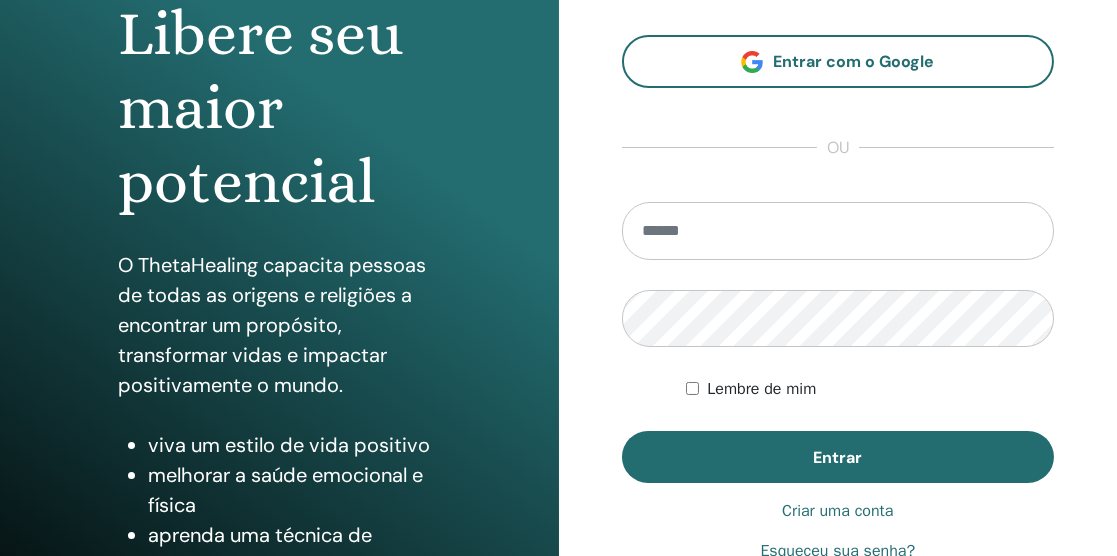 scroll, scrollTop: 221, scrollLeft: 0, axis: vertical 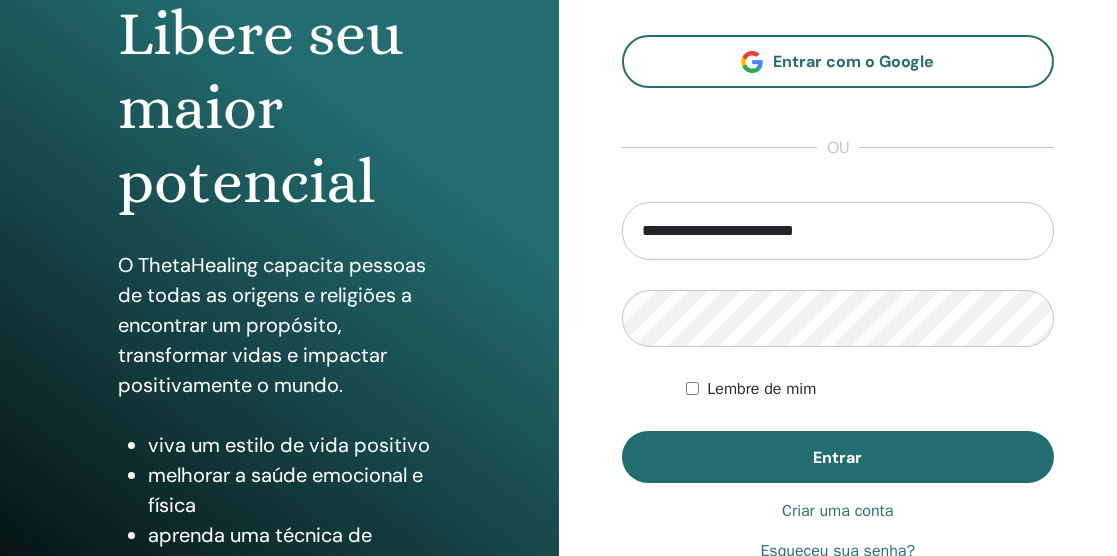 type on "**********" 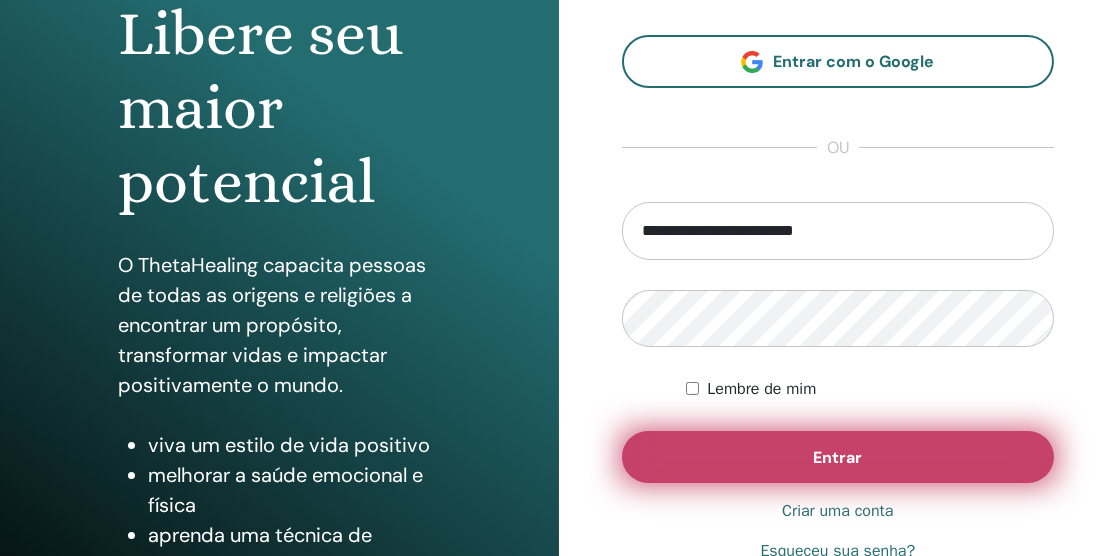 click on "Entrar" at bounding box center [838, 457] 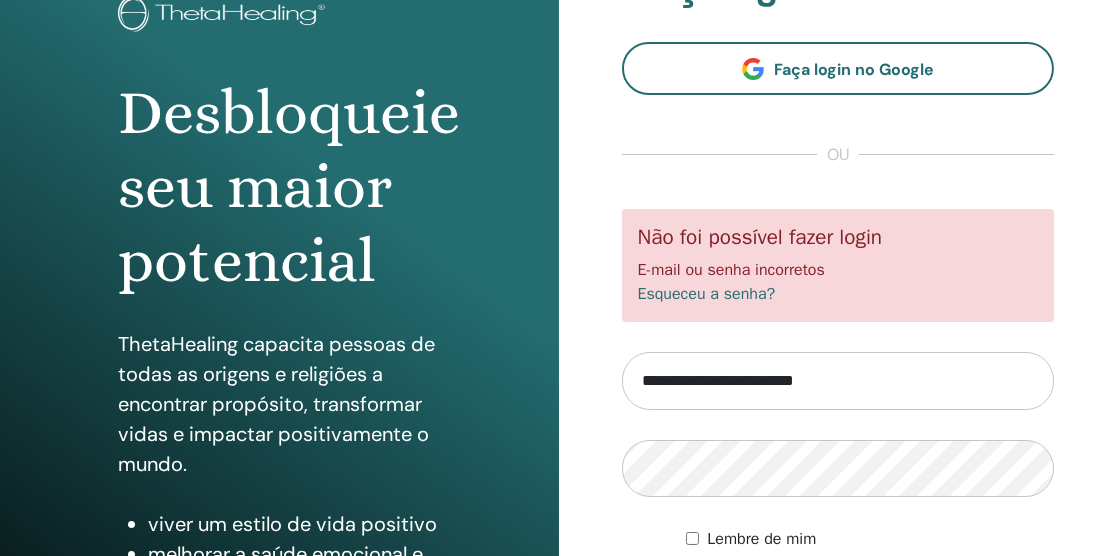 scroll, scrollTop: 145, scrollLeft: 0, axis: vertical 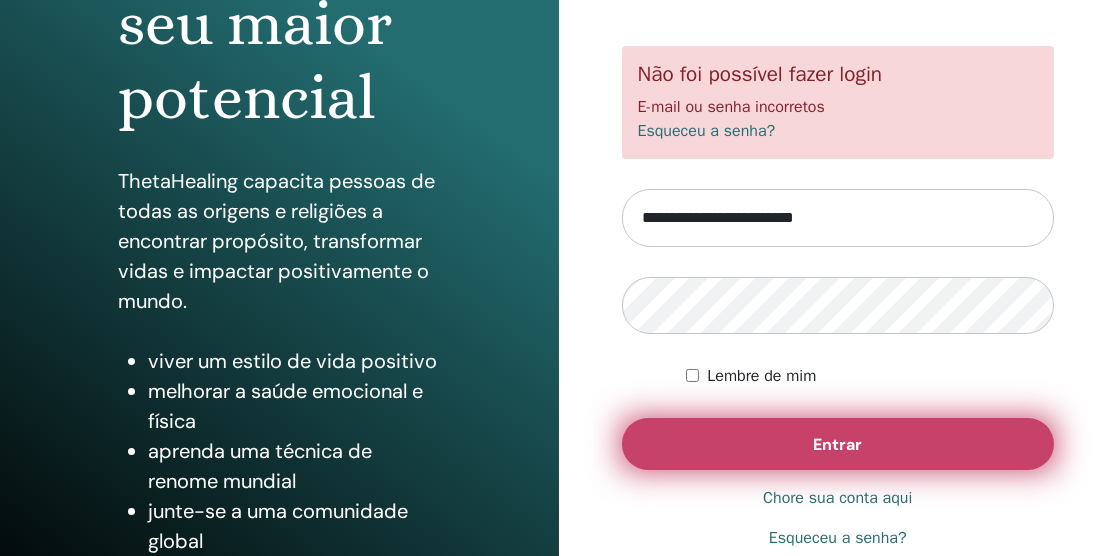 click on "Entrar" at bounding box center (837, 444) 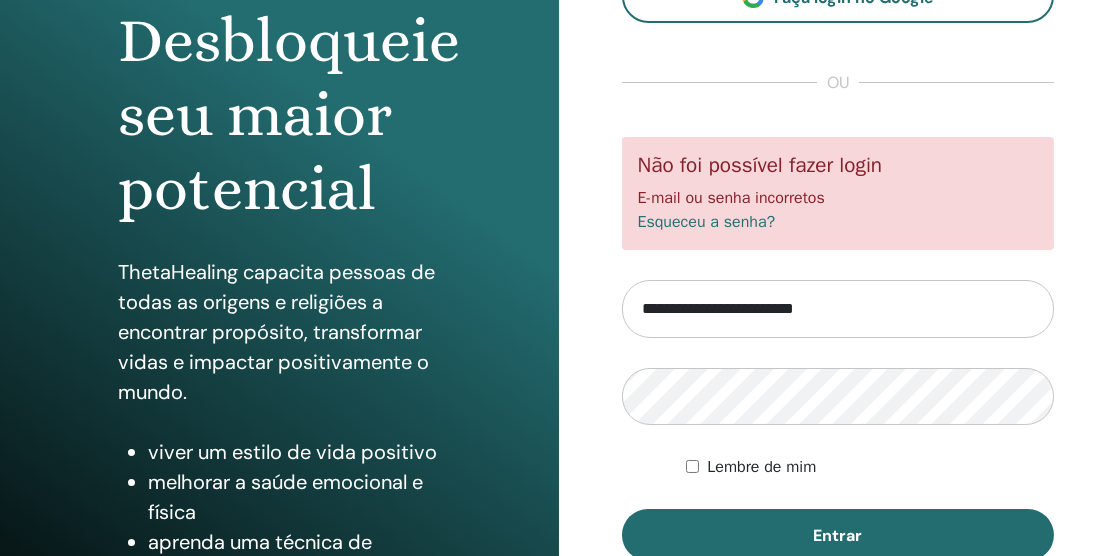 scroll, scrollTop: 212, scrollLeft: 0, axis: vertical 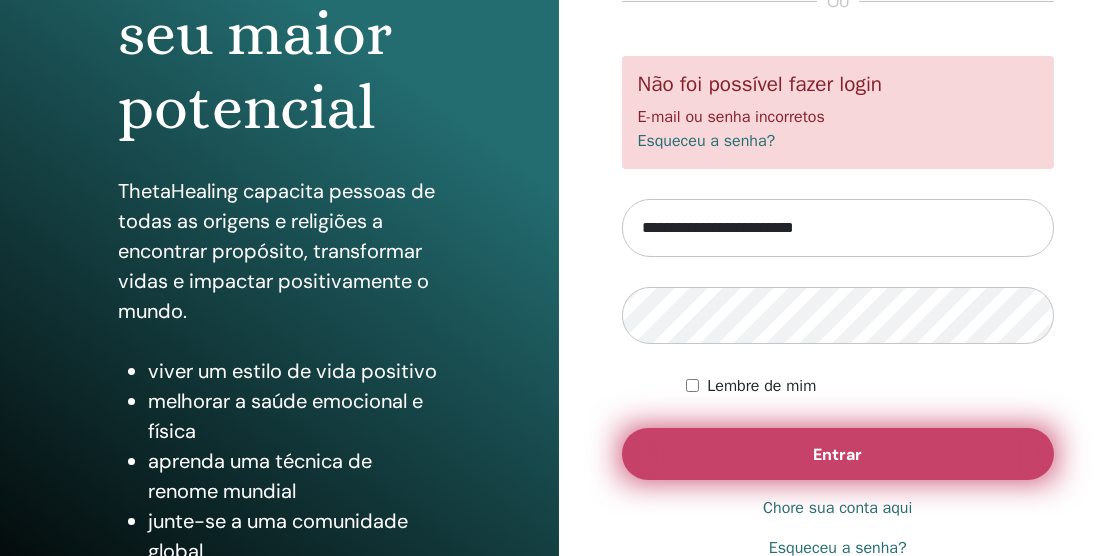click on "Entrar" at bounding box center (837, 454) 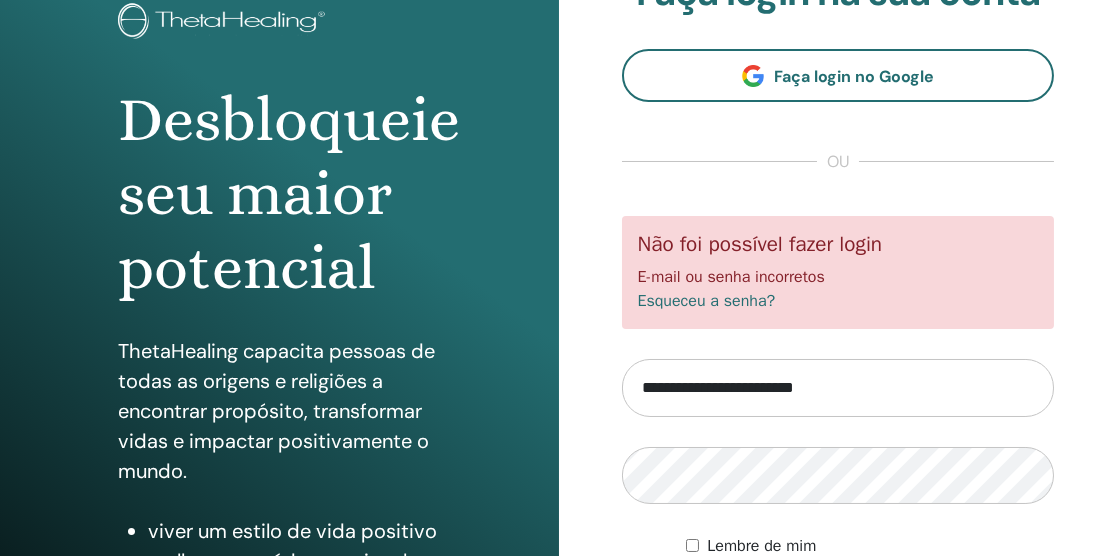 scroll, scrollTop: 138, scrollLeft: 0, axis: vertical 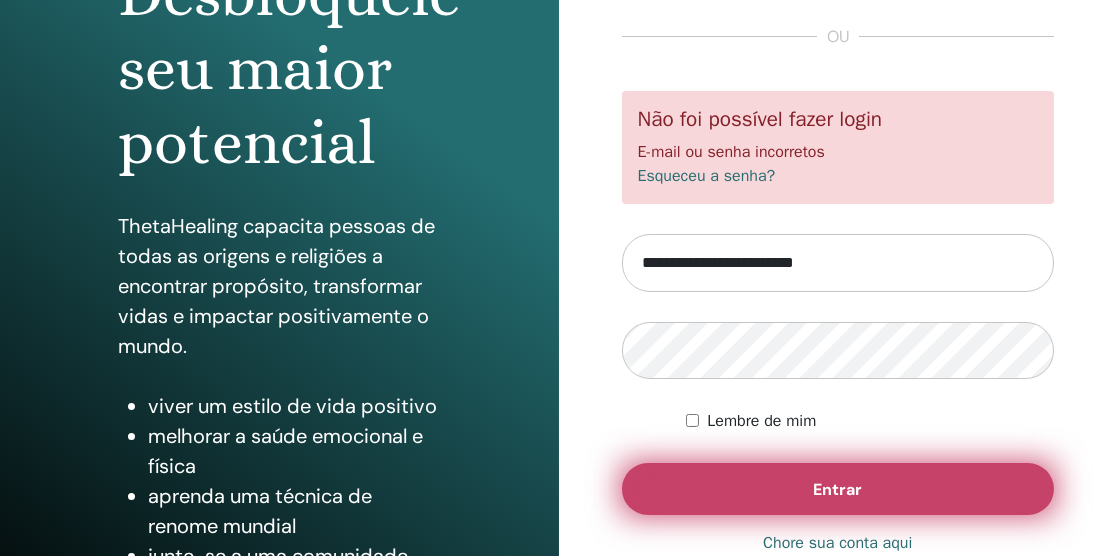 click on "Entrar" at bounding box center (837, 489) 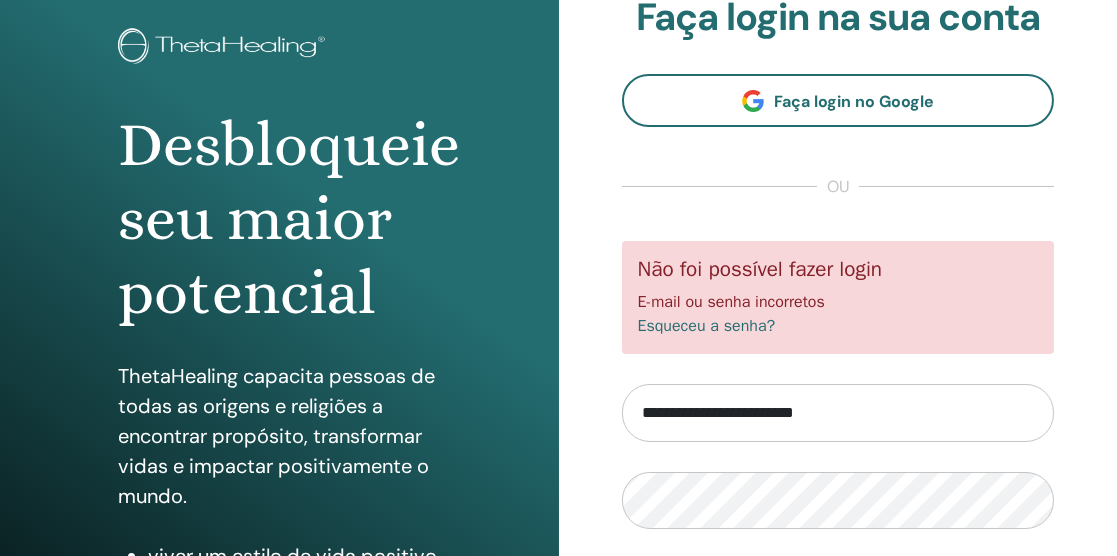 scroll, scrollTop: 113, scrollLeft: 0, axis: vertical 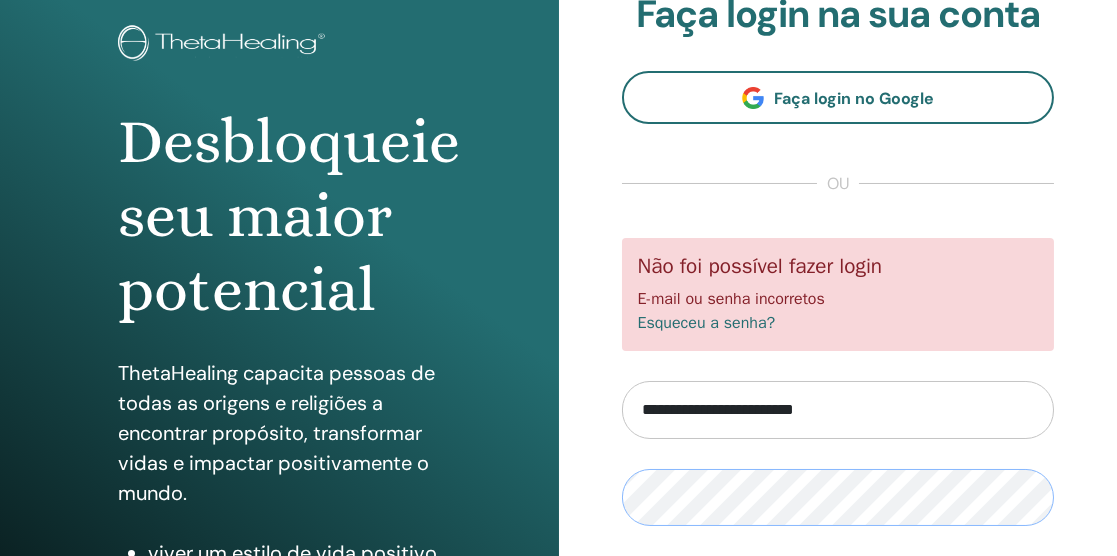 click on "Entrar" at bounding box center [838, 636] 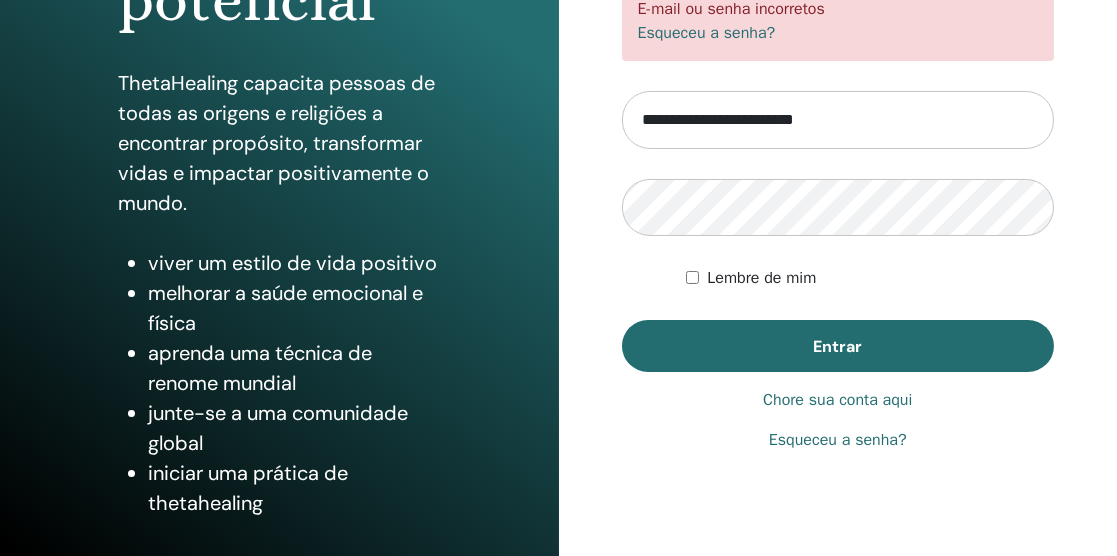 scroll, scrollTop: 401, scrollLeft: 0, axis: vertical 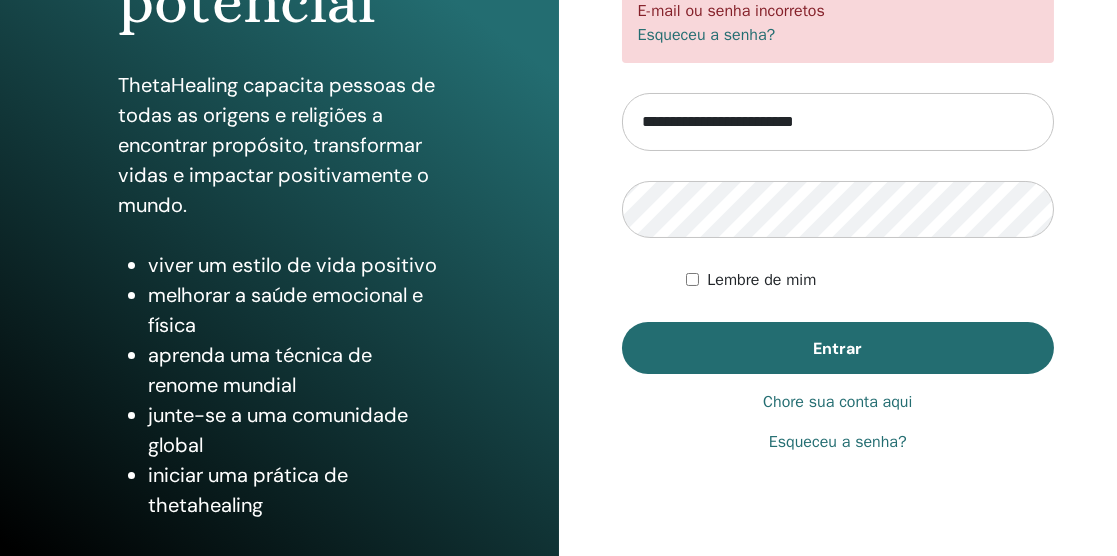 click on "Esqueceu a senha?" at bounding box center (838, 442) 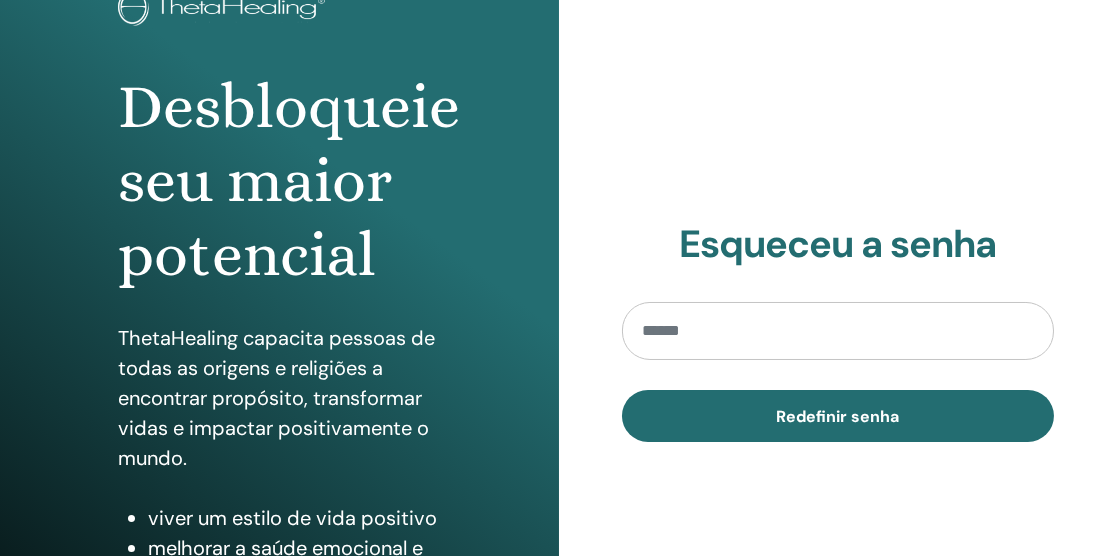 scroll, scrollTop: 197, scrollLeft: 0, axis: vertical 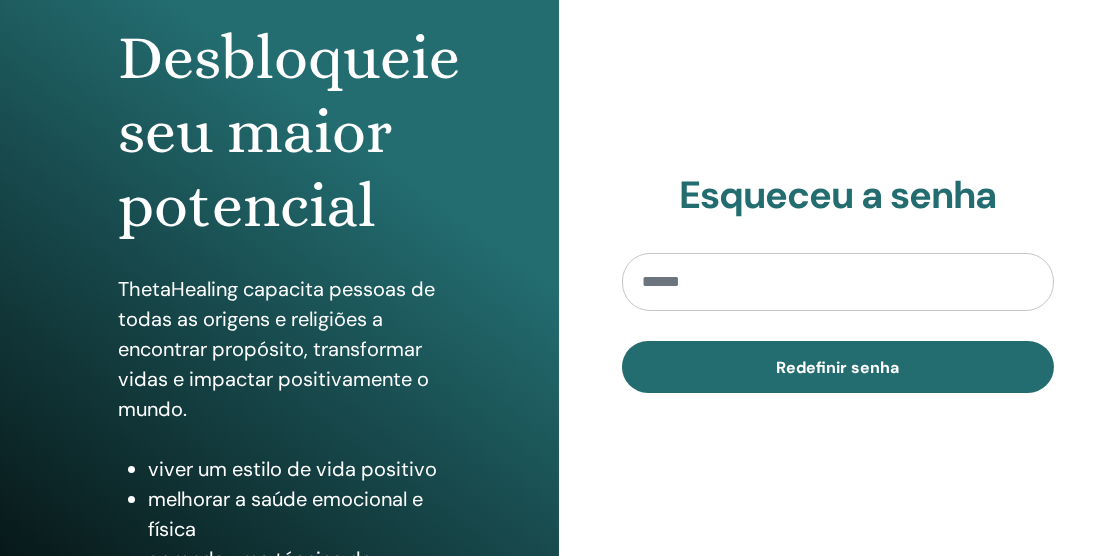 click at bounding box center [838, 282] 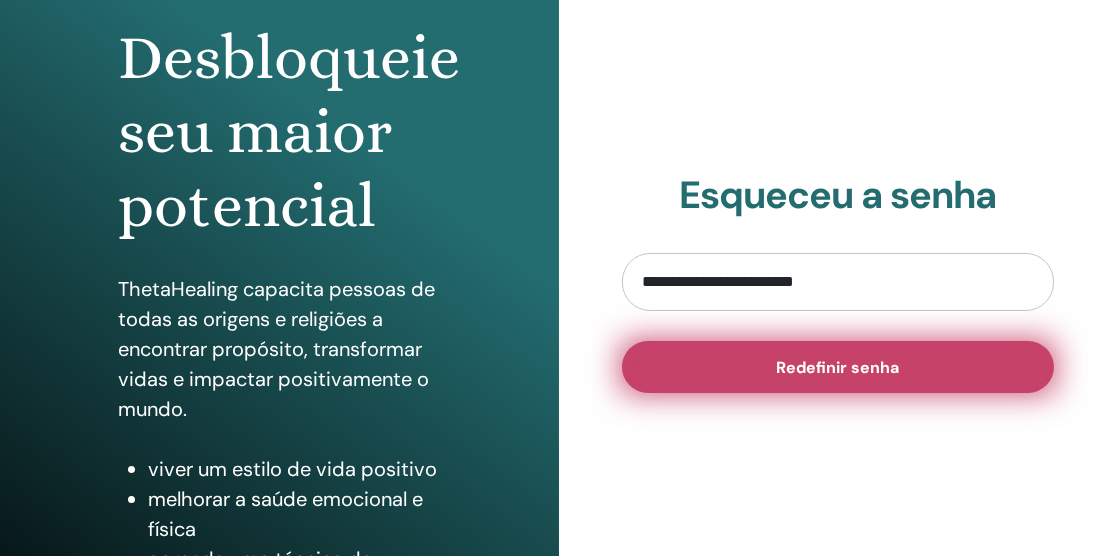 type on "**********" 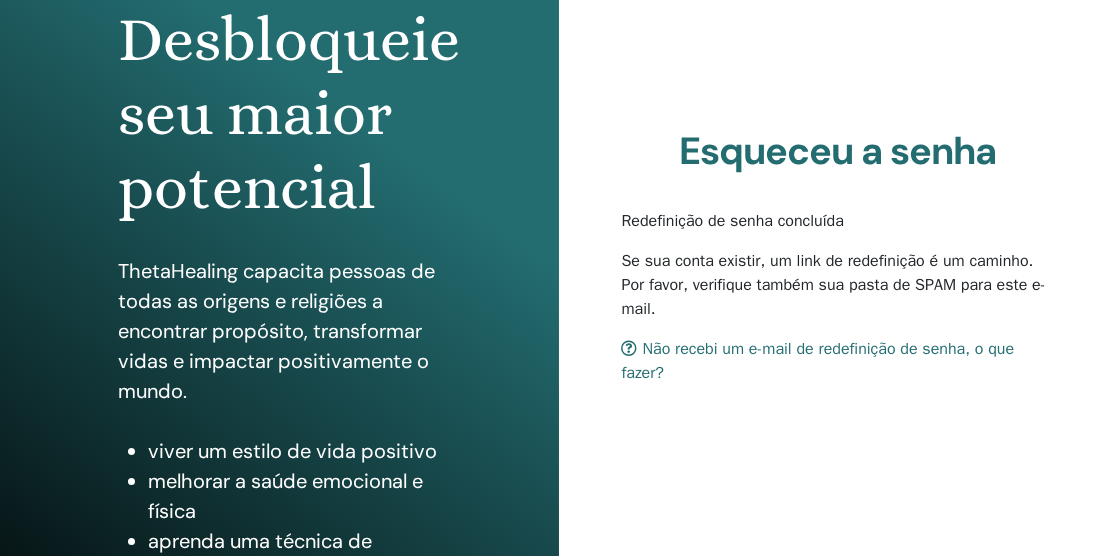 scroll, scrollTop: 212, scrollLeft: 0, axis: vertical 